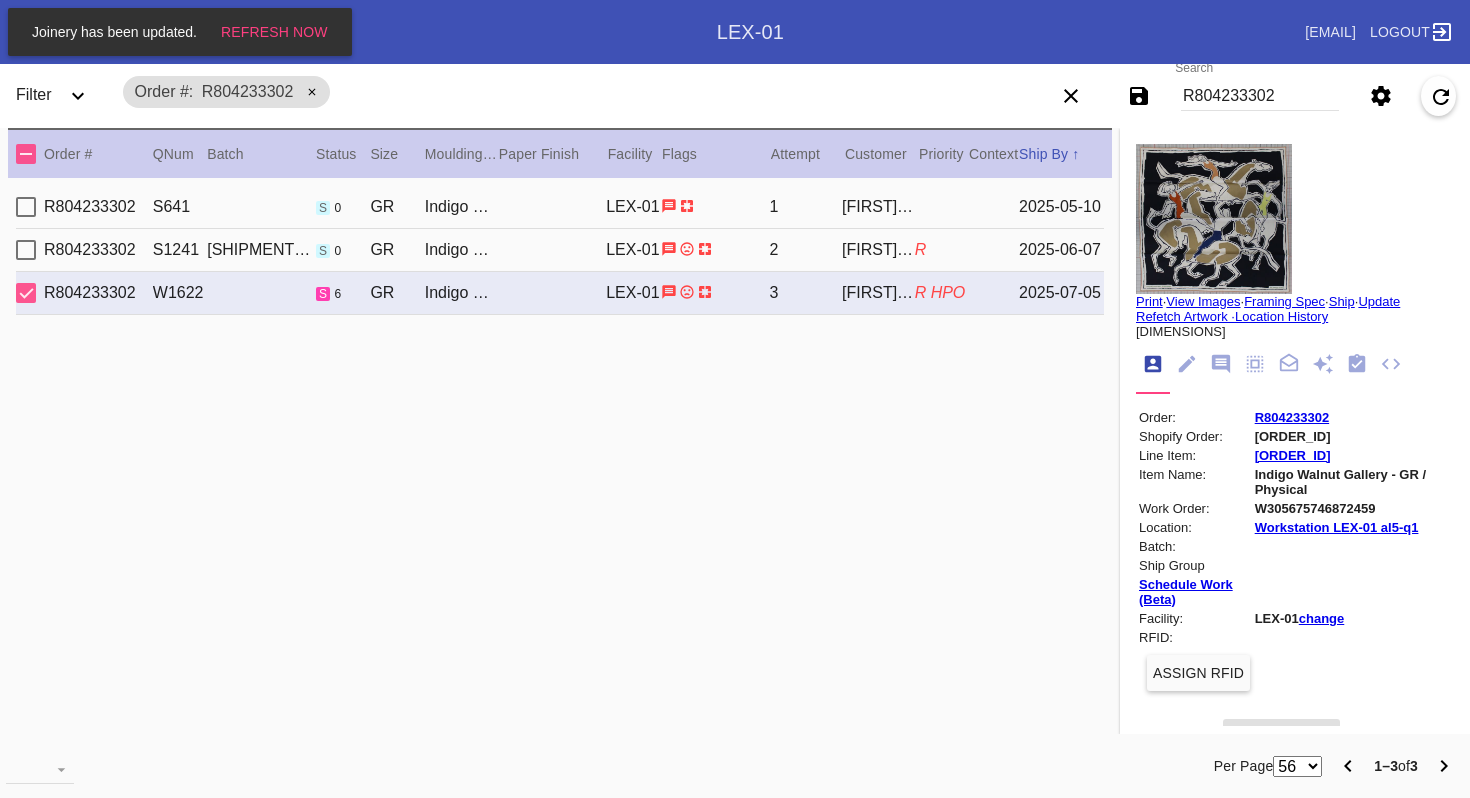 scroll, scrollTop: 0, scrollLeft: 0, axis: both 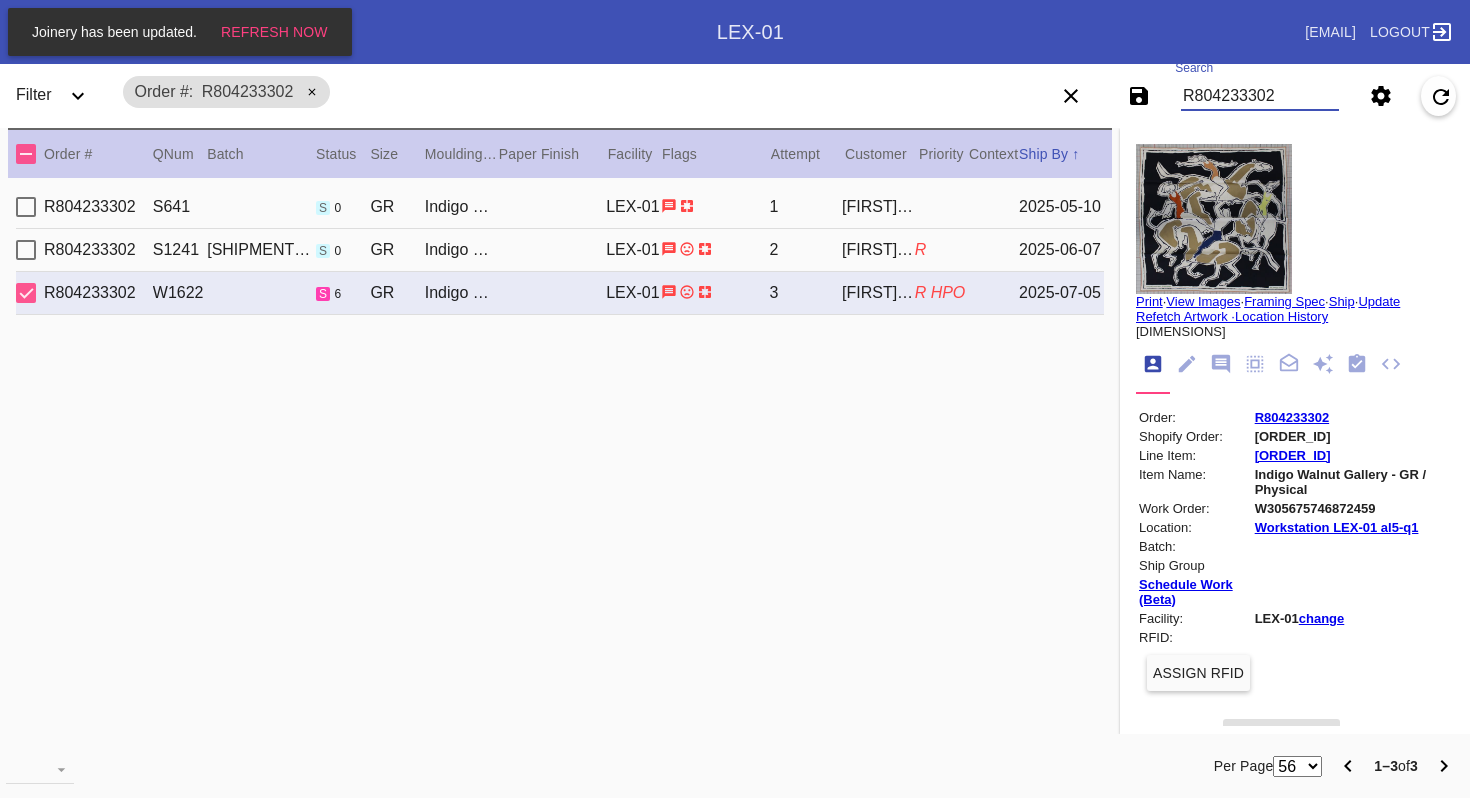 click on "R804233302" at bounding box center (1260, 96) 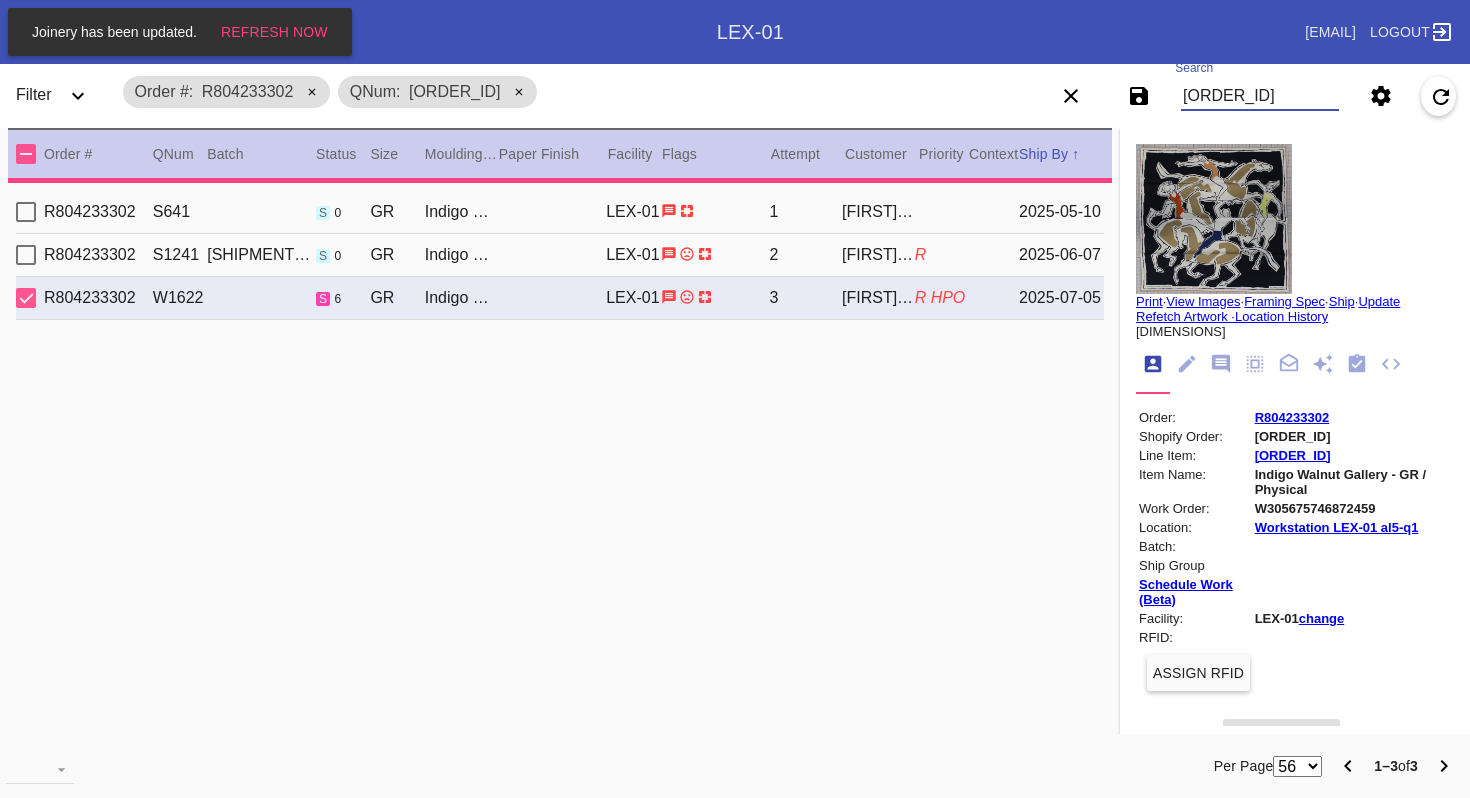 click on "[ORDER_ID]" at bounding box center (1260, 96) 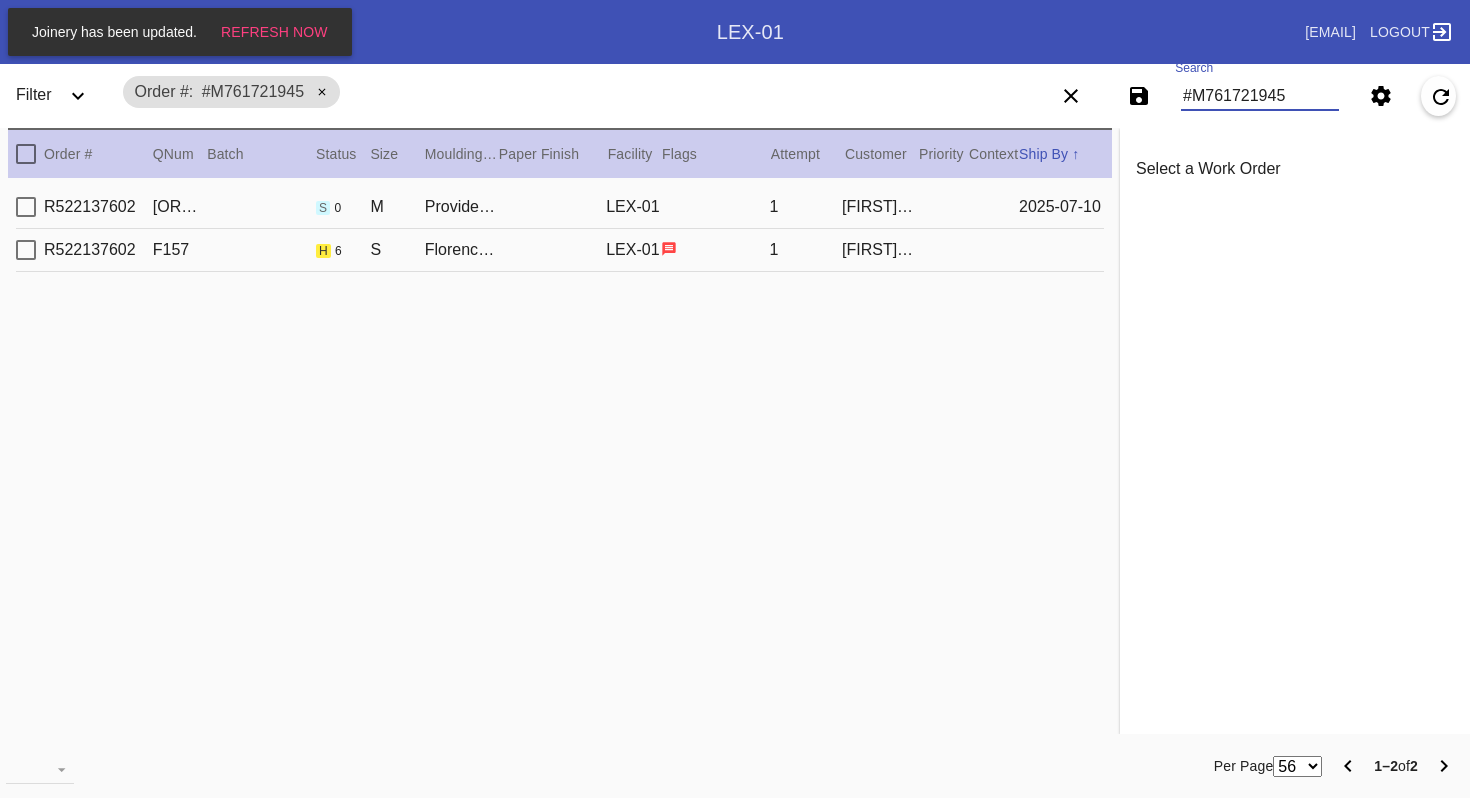type on "#M761721945" 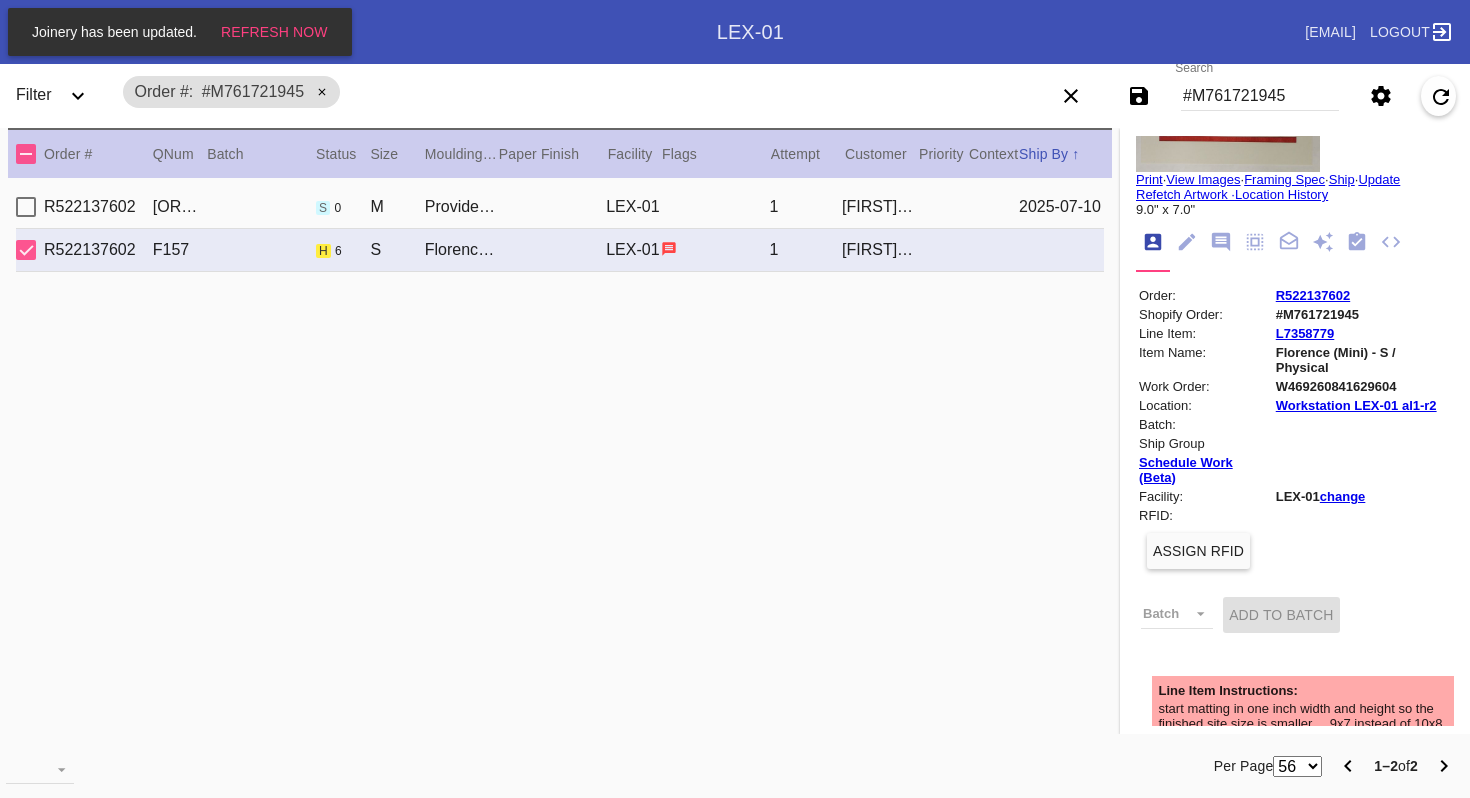 scroll, scrollTop: 0, scrollLeft: 0, axis: both 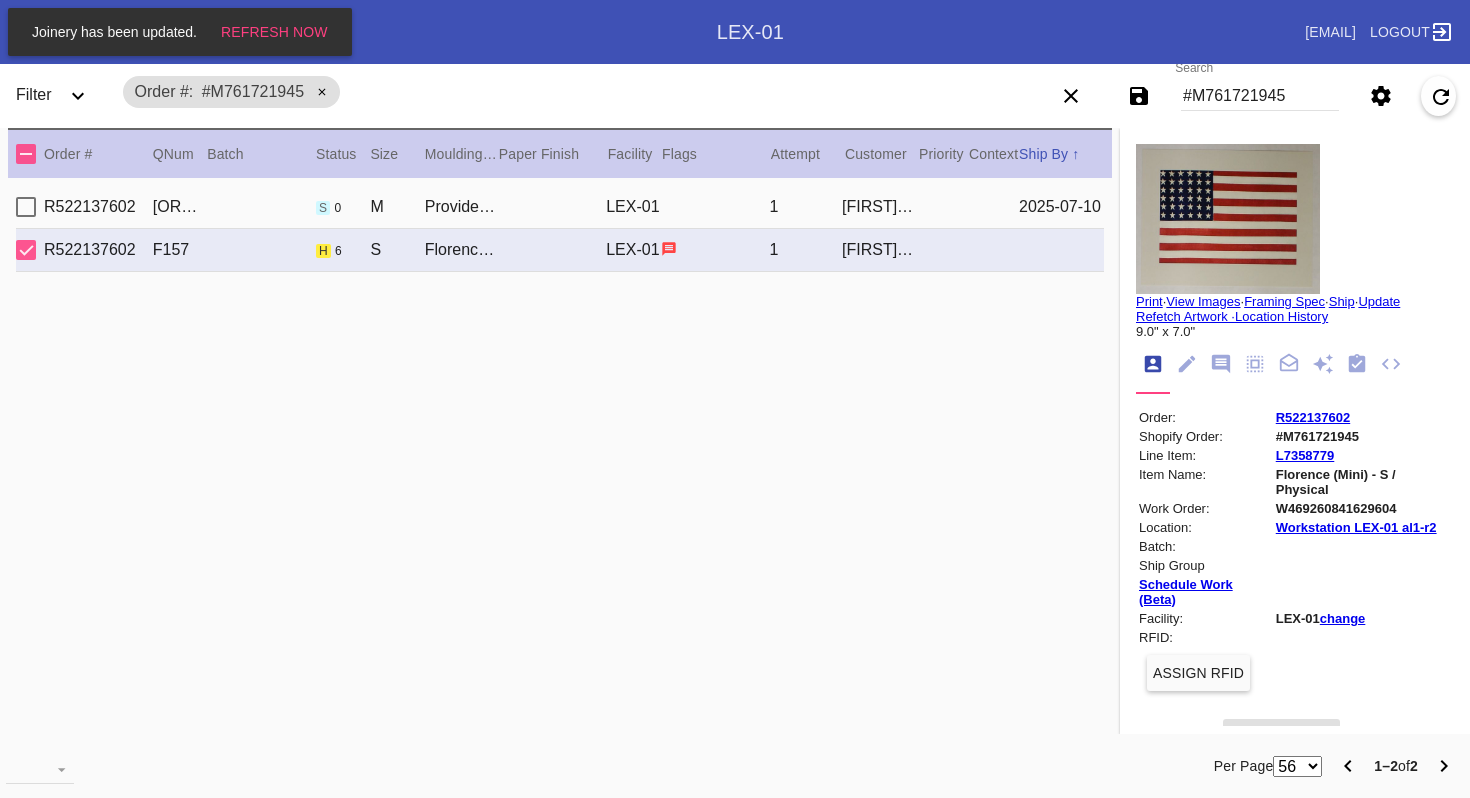 click at bounding box center [1323, 364] 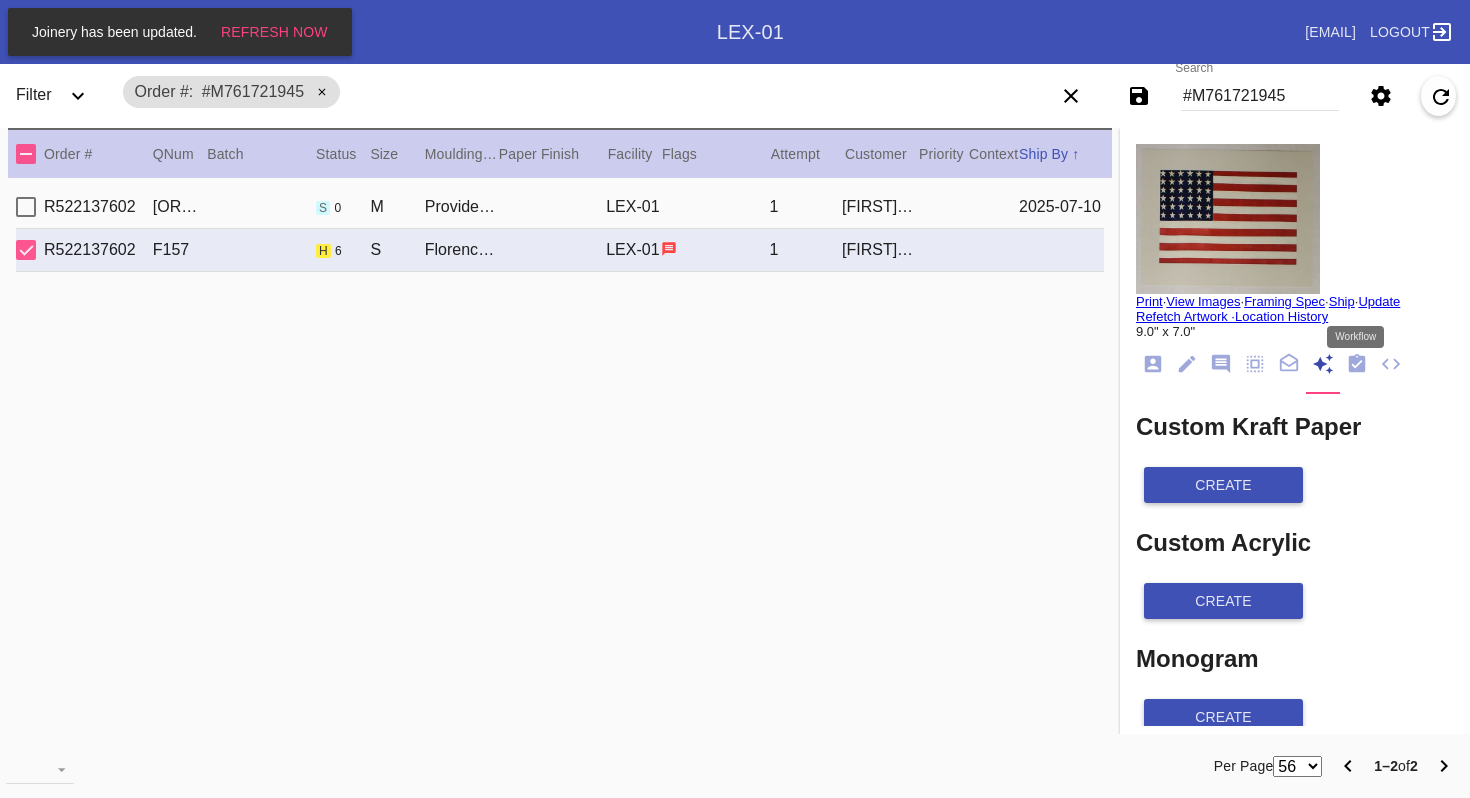 click at bounding box center [1357, 363] 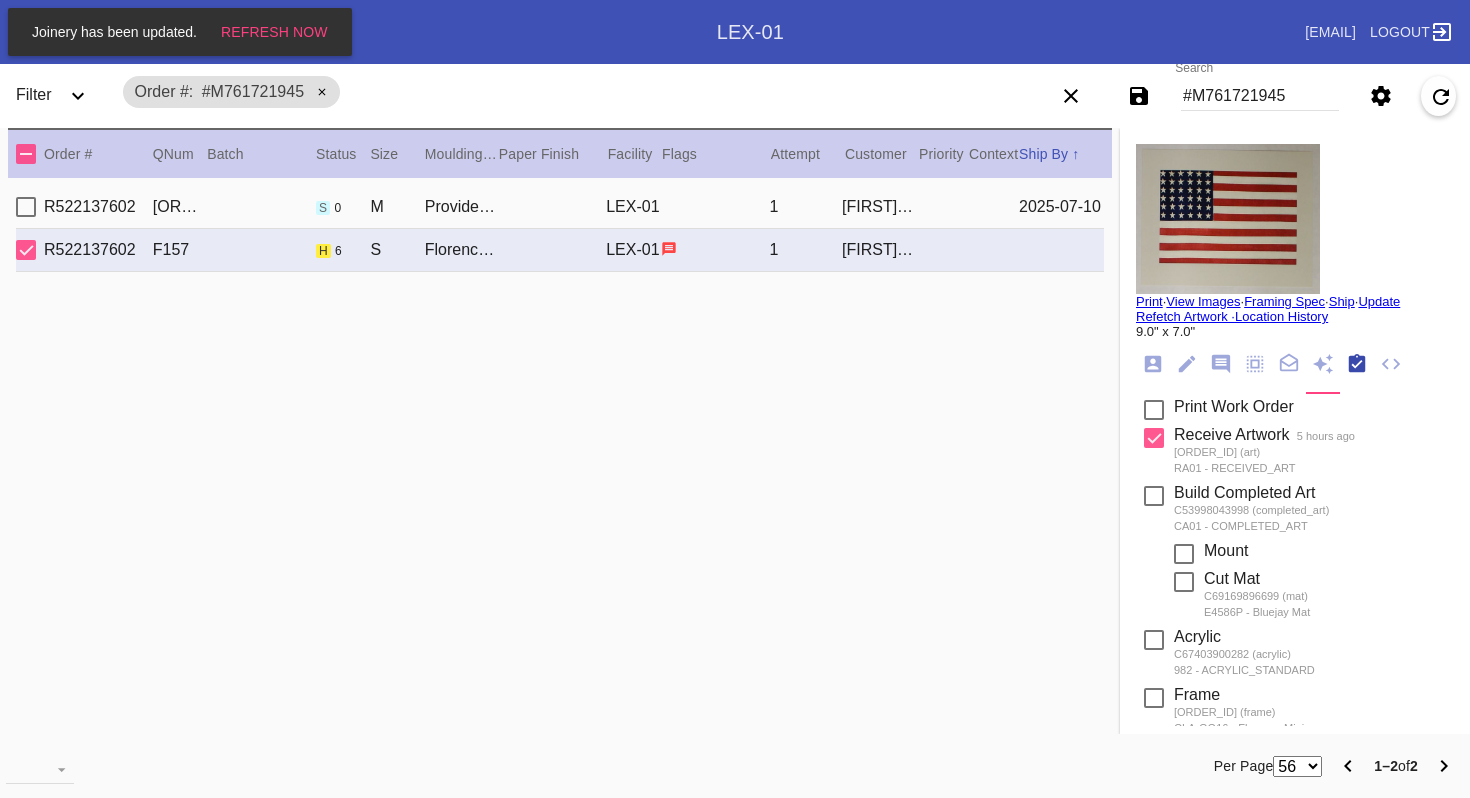 scroll, scrollTop: 320, scrollLeft: 0, axis: vertical 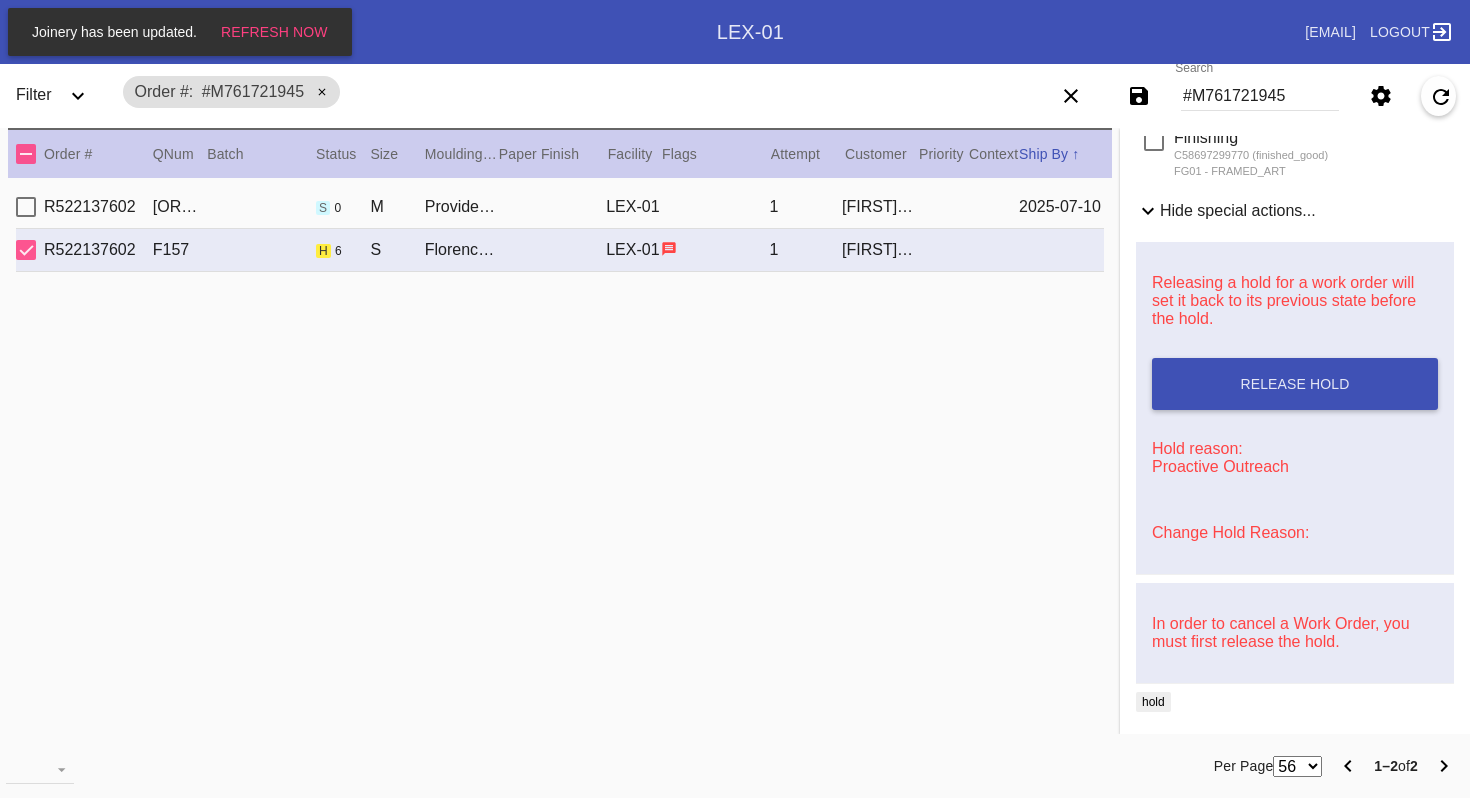 click on "Change Hold Reason:" at bounding box center (1230, 532) 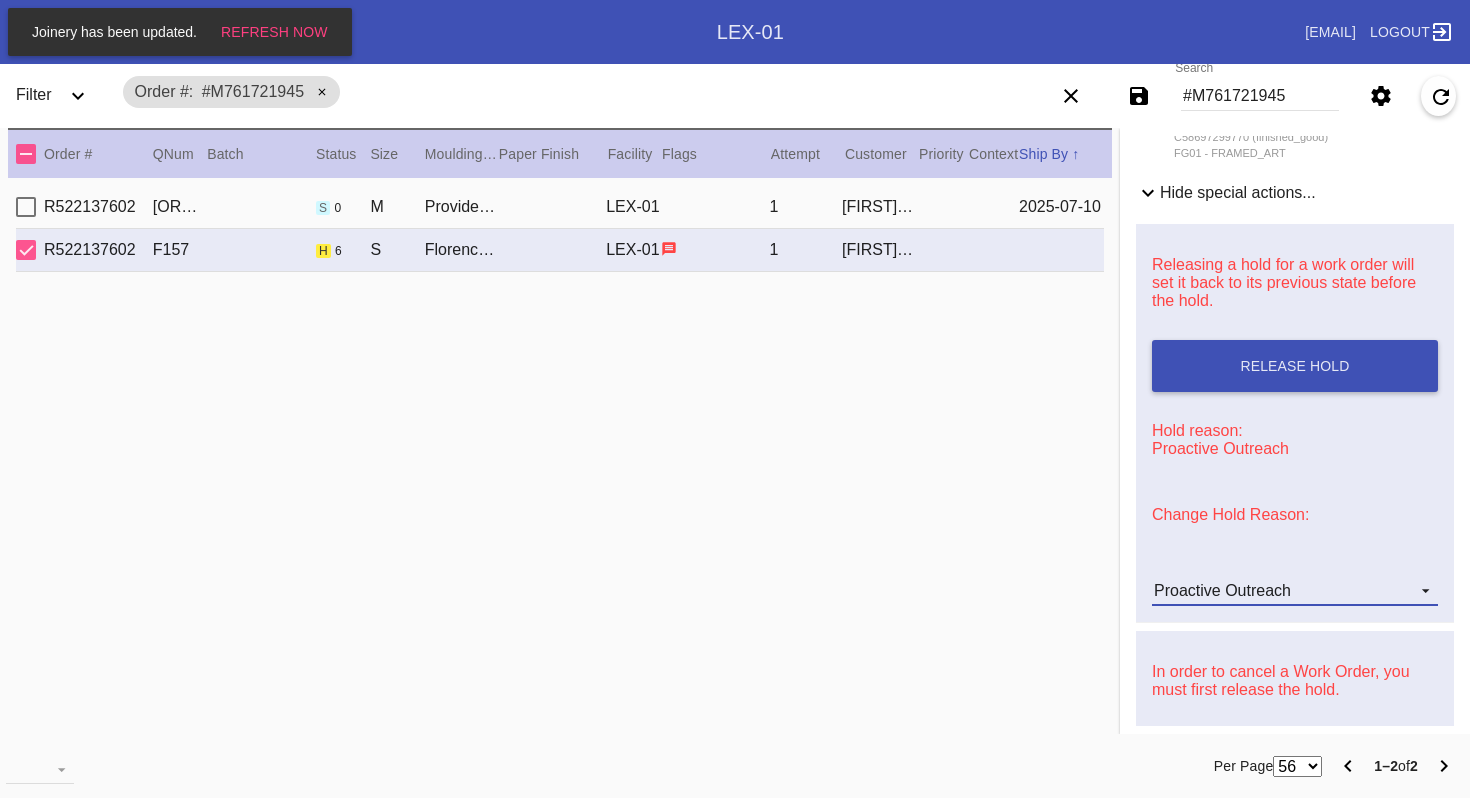 click on "Proactive Outreach" at bounding box center (1295, 591) 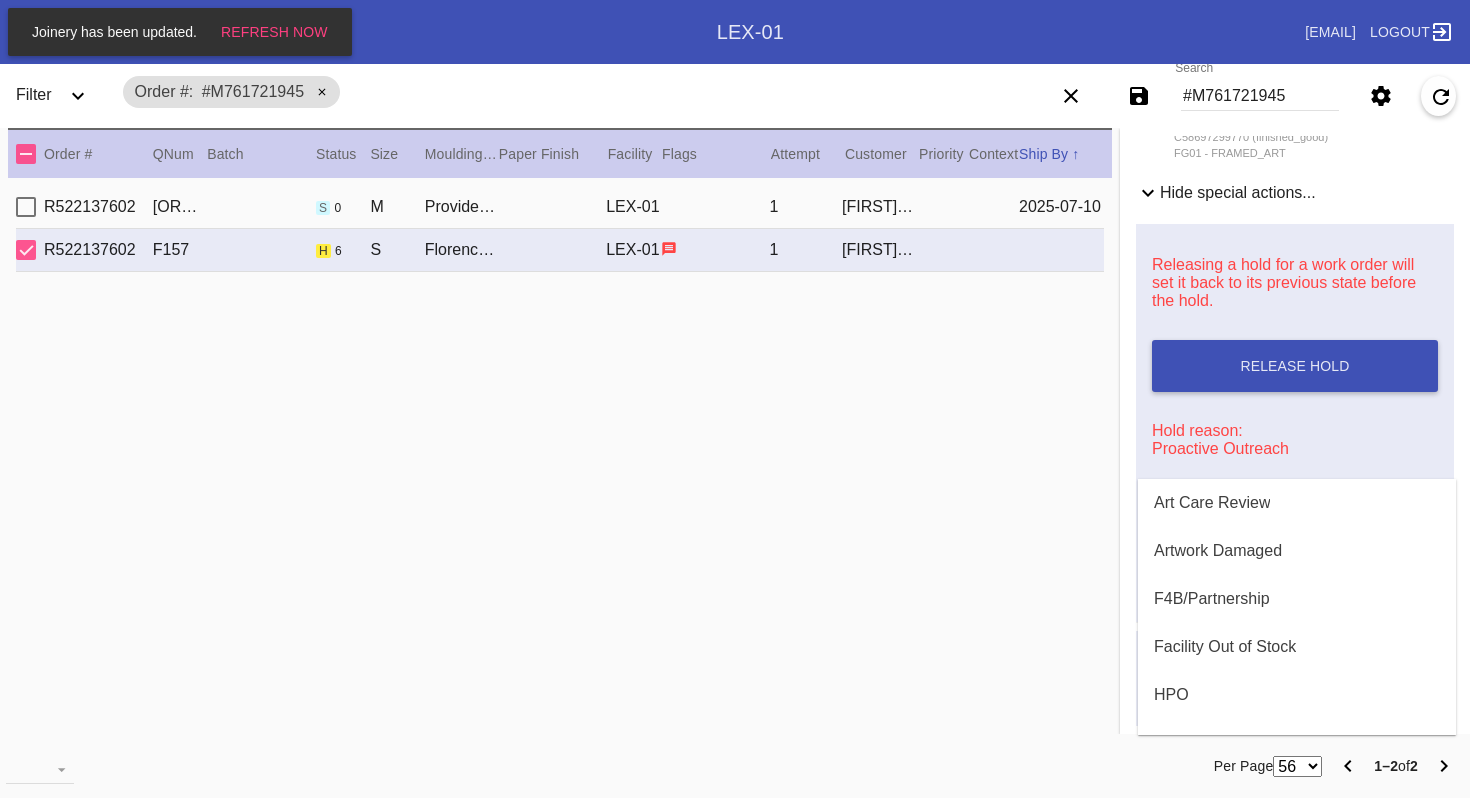 scroll, scrollTop: 472, scrollLeft: 0, axis: vertical 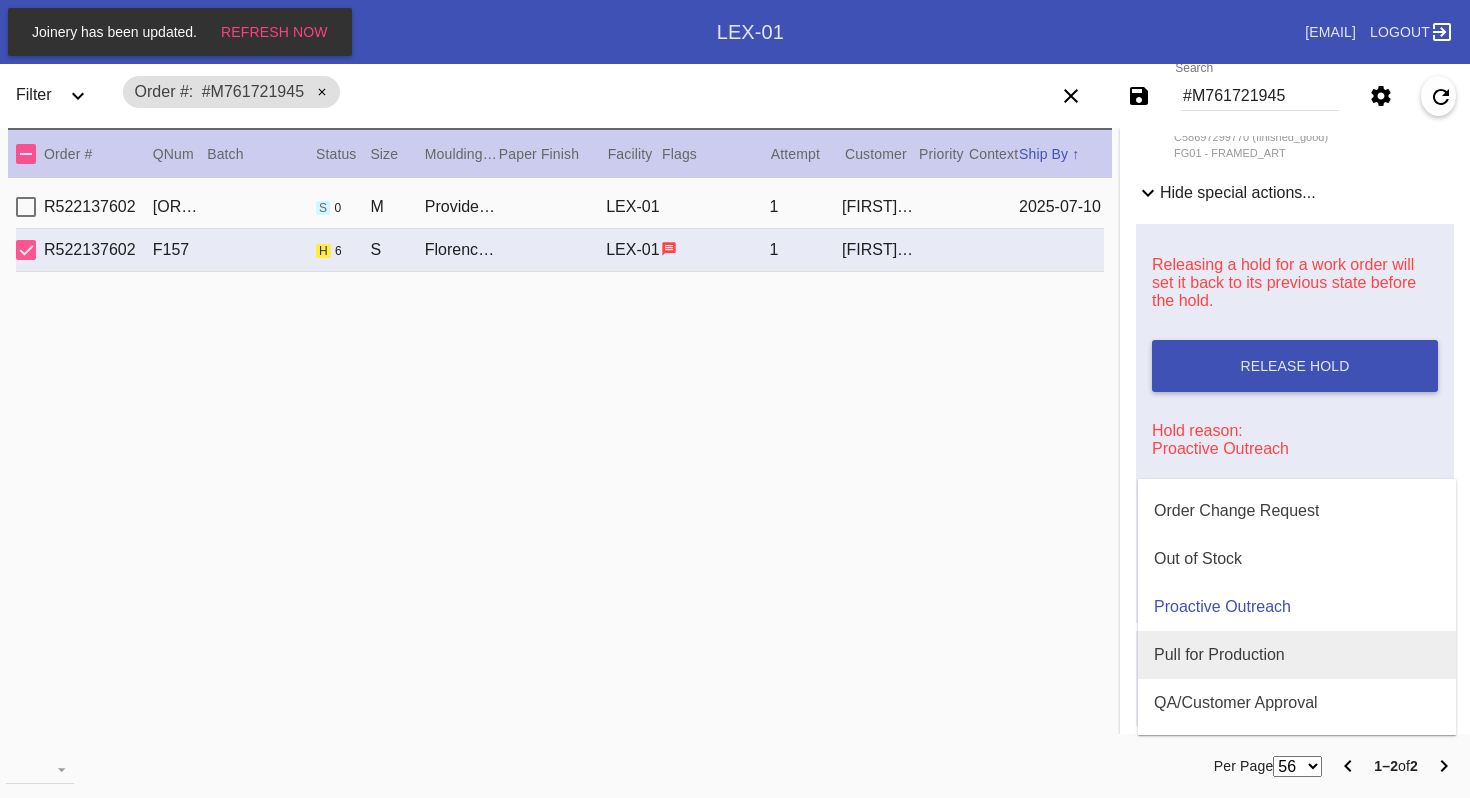 click on "Pull for Production" at bounding box center [1297, 655] 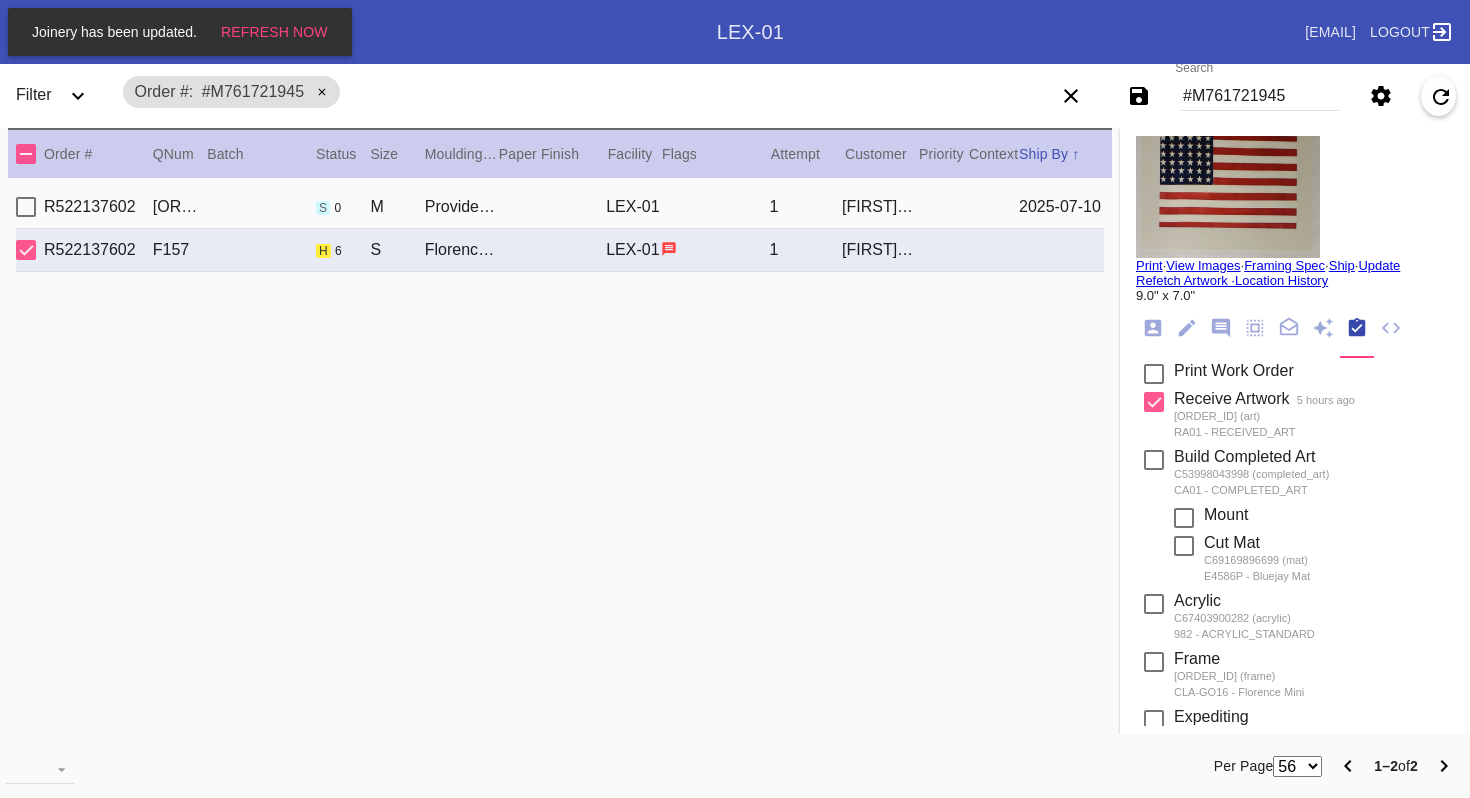 scroll, scrollTop: 0, scrollLeft: 0, axis: both 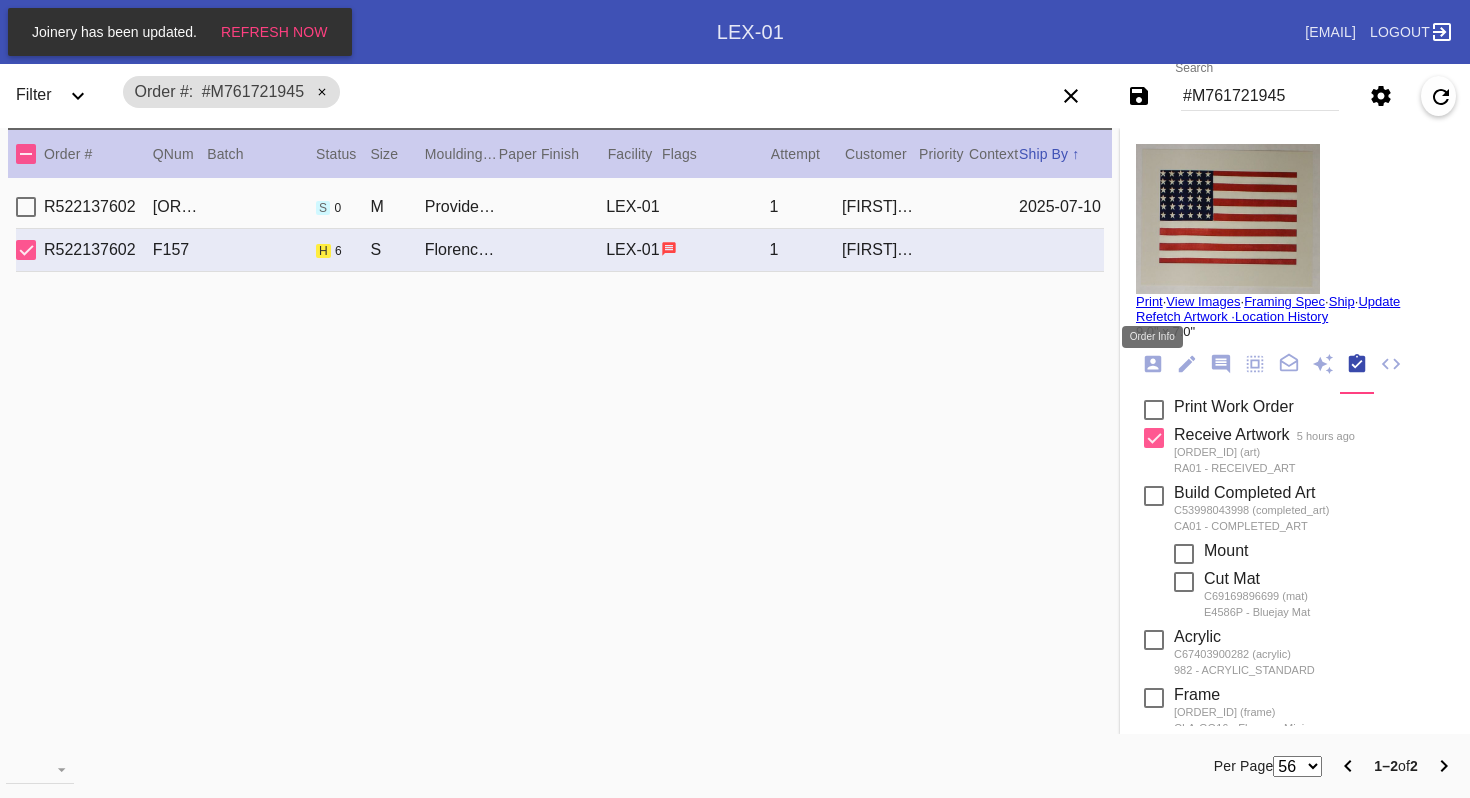 click at bounding box center [1153, 364] 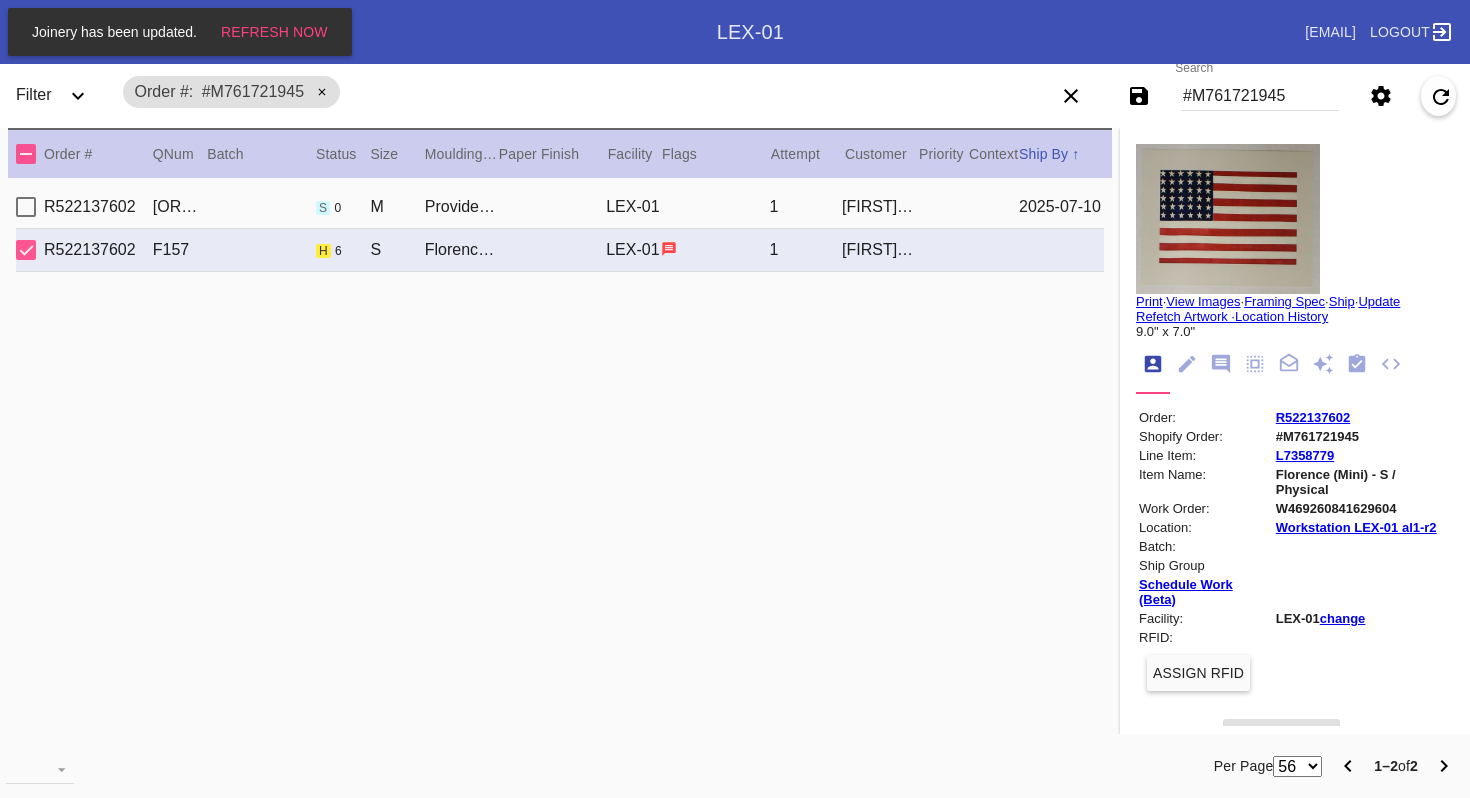 click on "R522137602" at bounding box center [1313, 417] 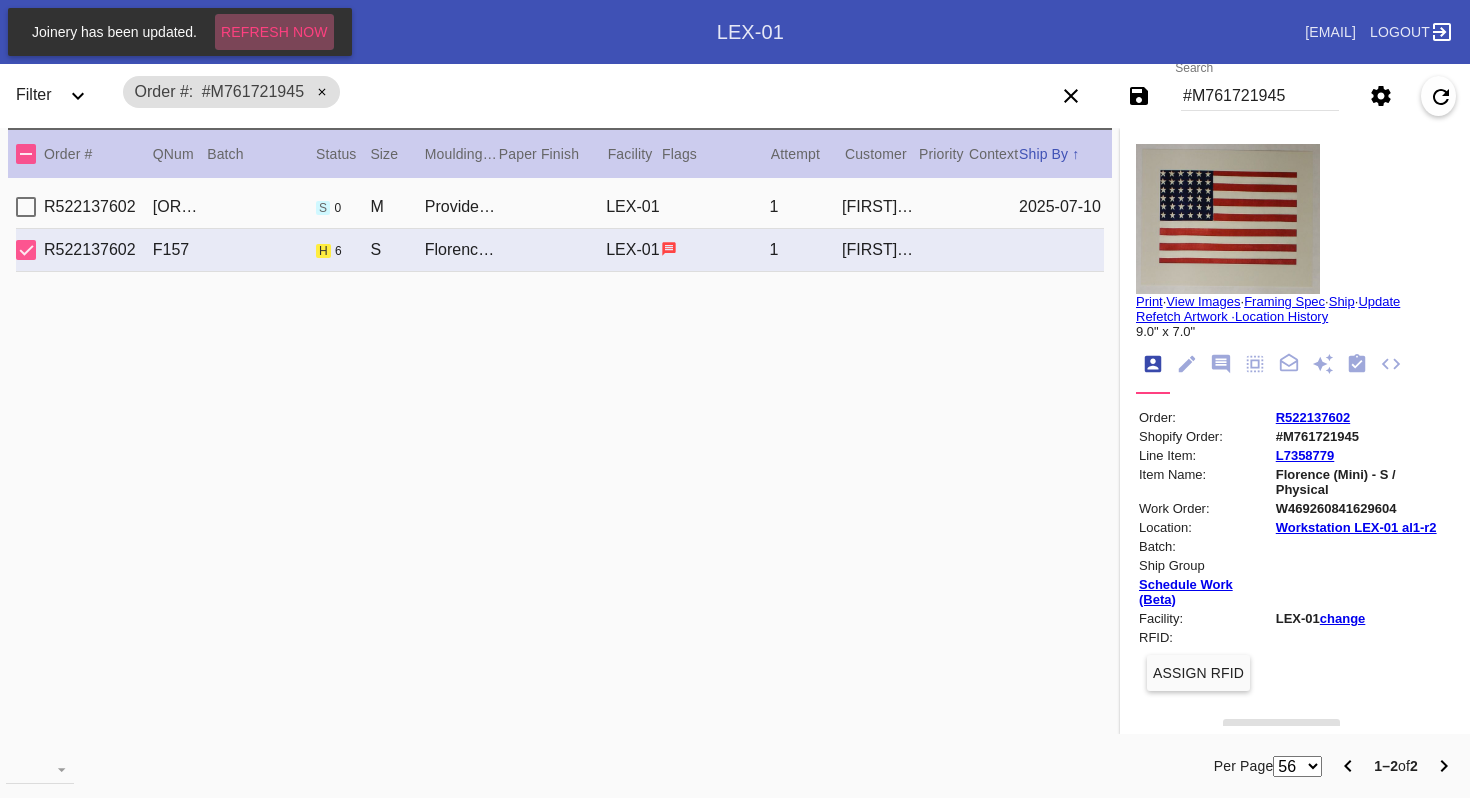 click on "Refresh Now" at bounding box center [274, 32] 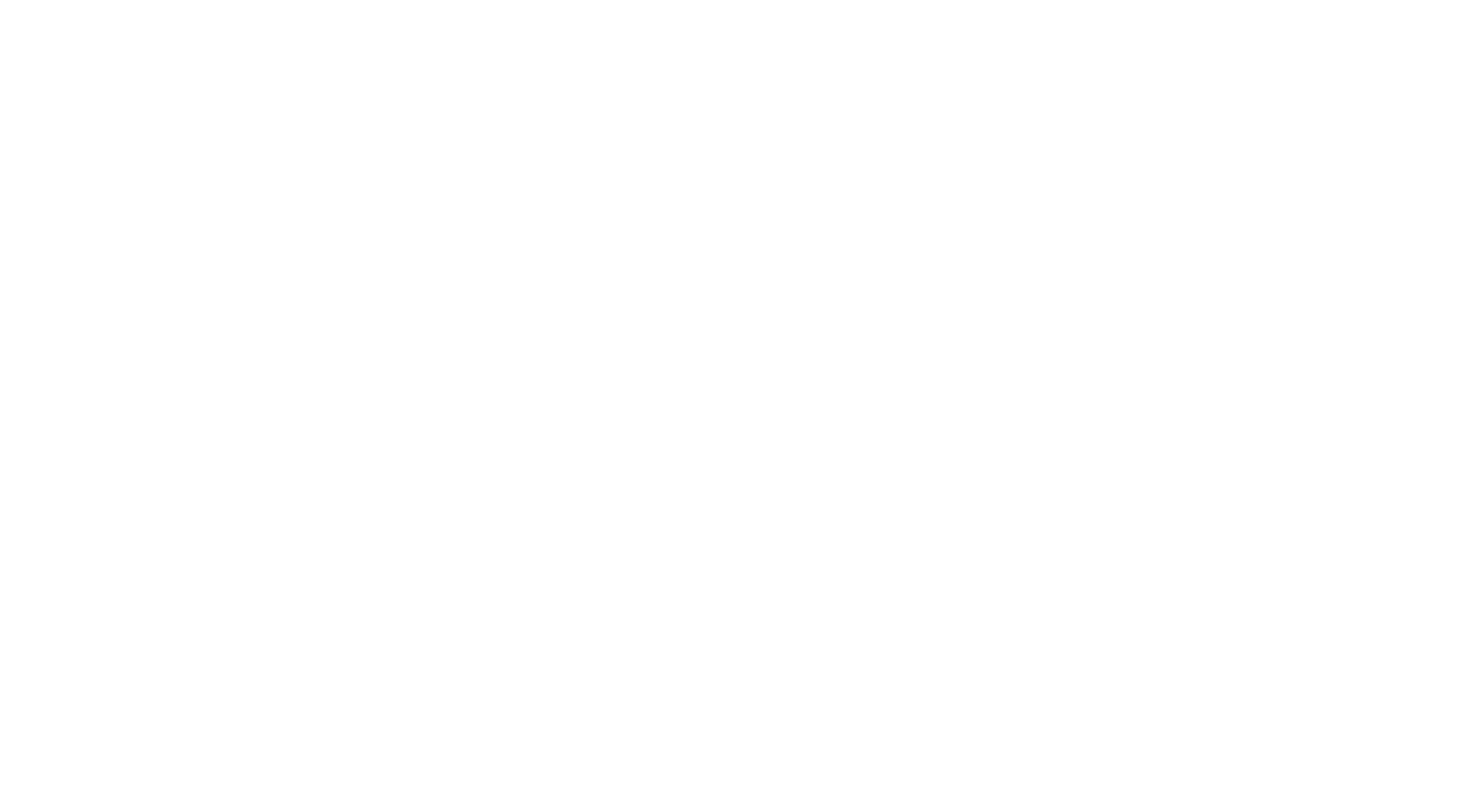 scroll, scrollTop: 0, scrollLeft: 0, axis: both 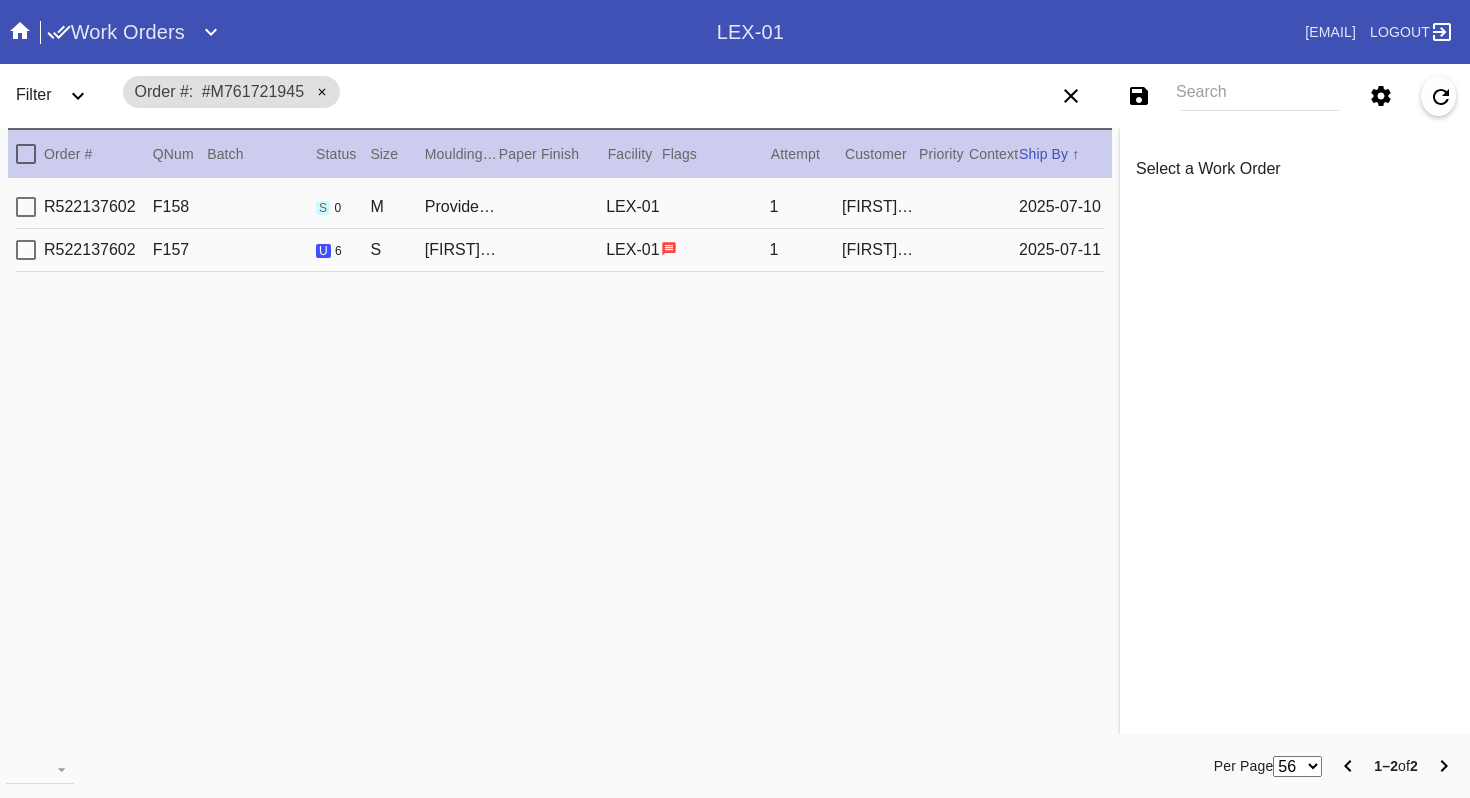 click on "R522137602 F157 u   6 S Florence Mini / Navy LEX-01 1 Jill Norwood
2025-07-11" at bounding box center [560, 250] 